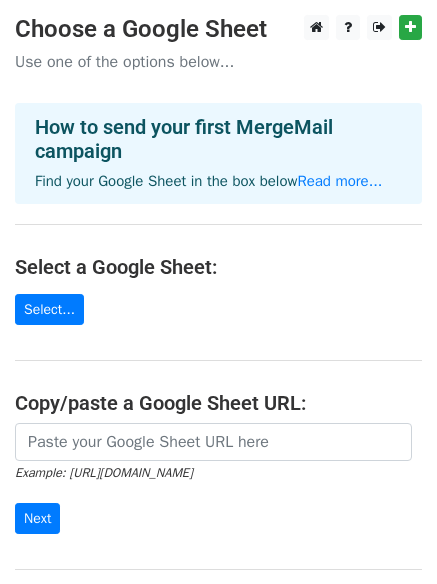 scroll, scrollTop: 0, scrollLeft: 0, axis: both 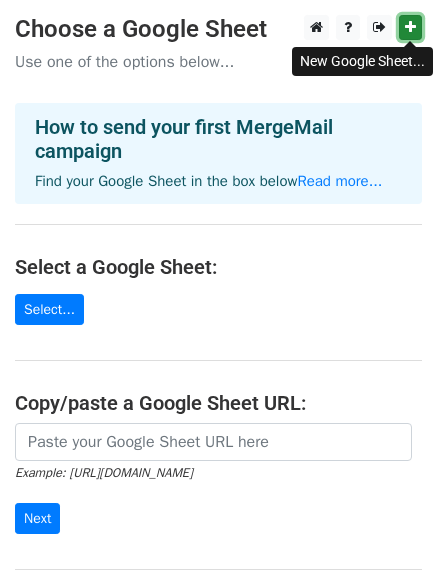 click at bounding box center [410, 27] 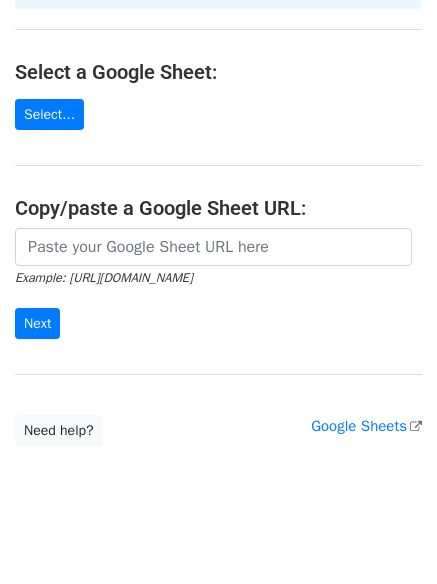 scroll, scrollTop: 200, scrollLeft: 0, axis: vertical 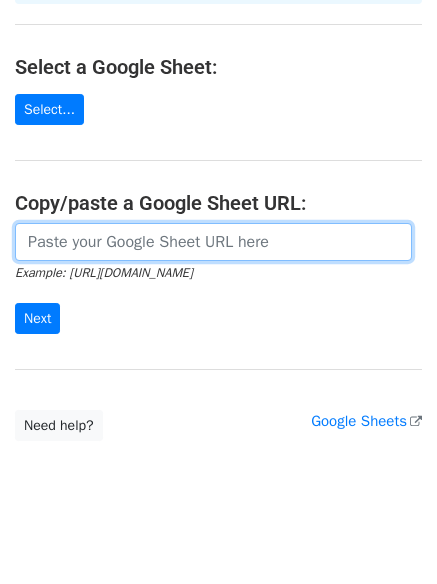 click at bounding box center [213, 242] 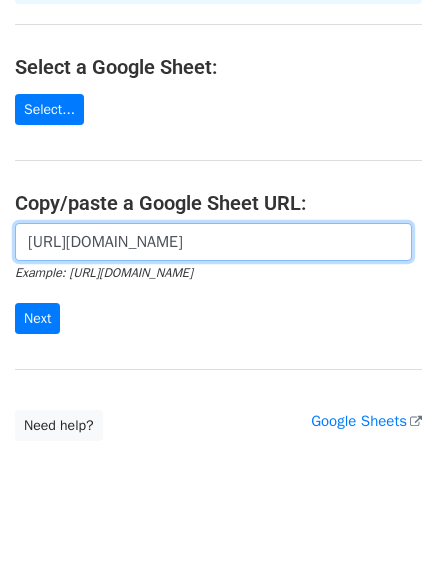 scroll, scrollTop: 0, scrollLeft: 435, axis: horizontal 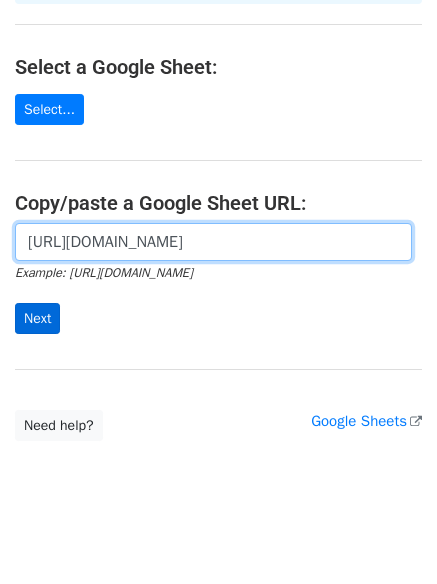 type on "https://docs.google.com/spreadsheets/d/1NfOQVbz-j_KcsK9XOBJOypW_Lgpcf4LXjCn8Lr06yoM/edit?gid=0#gid=0" 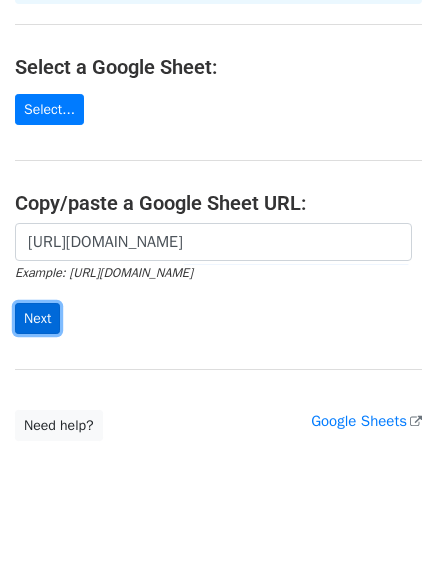 click on "Next" at bounding box center [37, 318] 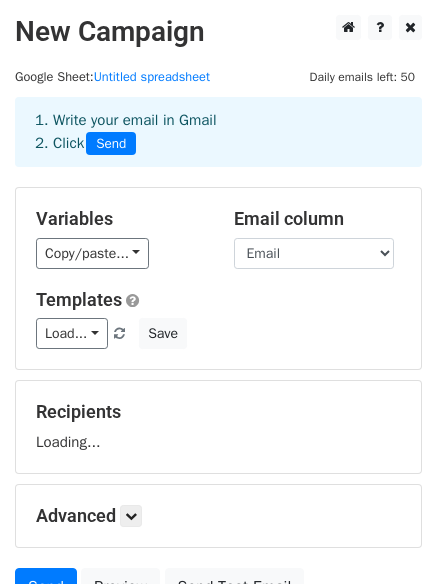 scroll, scrollTop: 0, scrollLeft: 0, axis: both 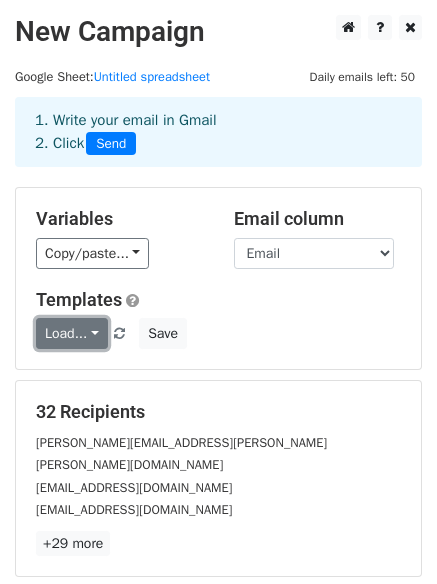 click on "Load..." at bounding box center [72, 333] 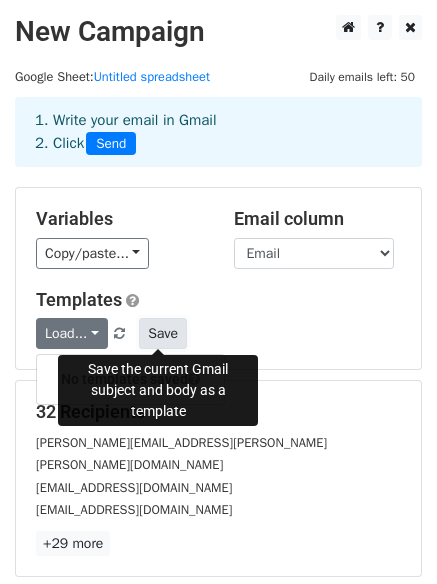 click on "Save" at bounding box center (163, 333) 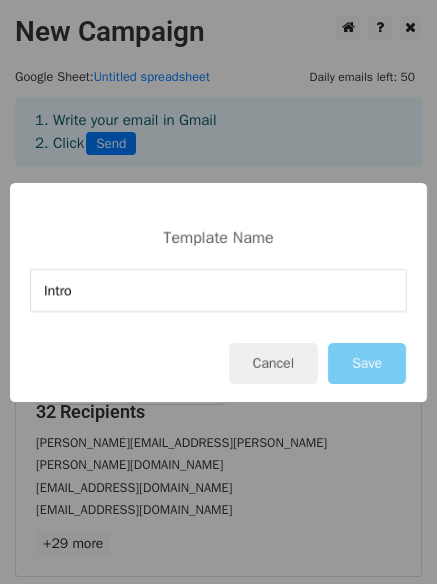 type on "Intro" 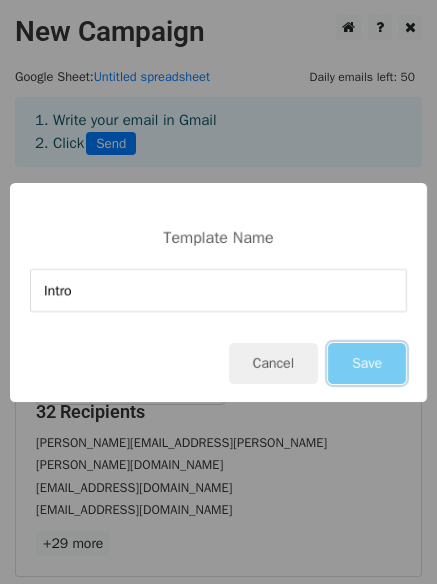 click on "Save" at bounding box center [367, 363] 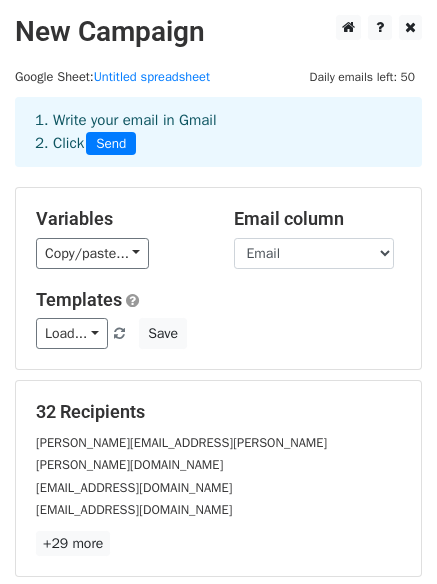scroll, scrollTop: 200, scrollLeft: 0, axis: vertical 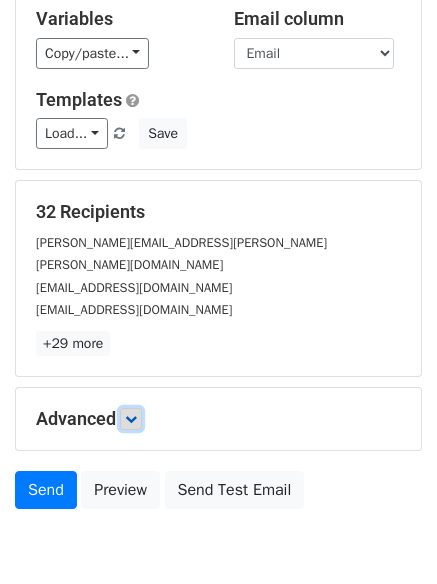 click at bounding box center [131, 419] 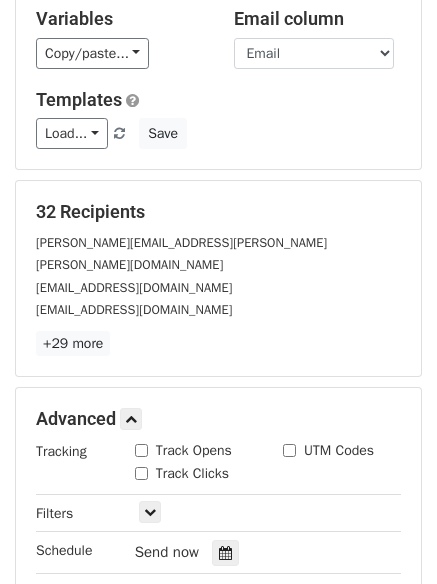 click on "Track Opens" at bounding box center [141, 450] 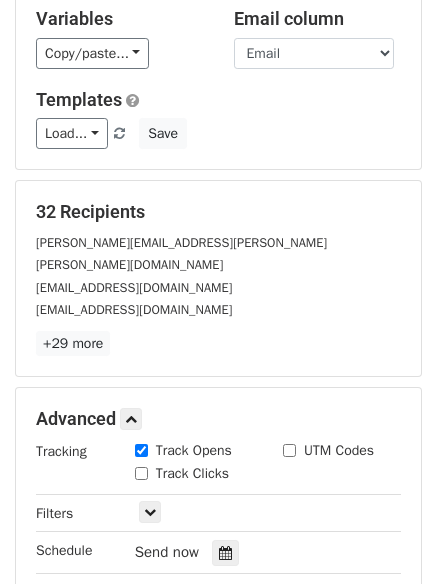 click on "Track Clicks" at bounding box center [141, 473] 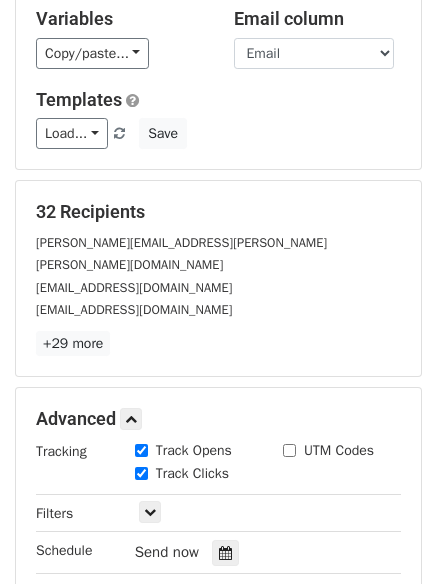 click on "UTM Codes" at bounding box center (289, 450) 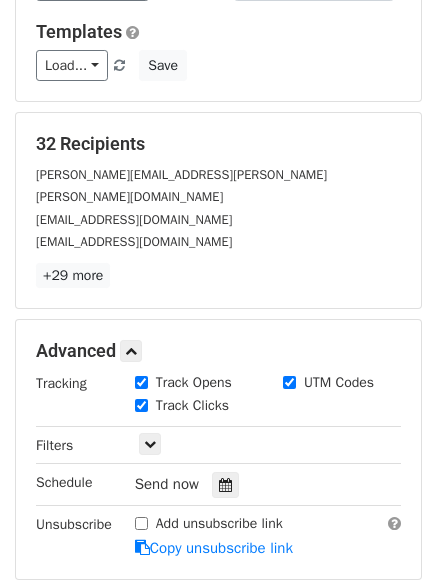 scroll, scrollTop: 400, scrollLeft: 0, axis: vertical 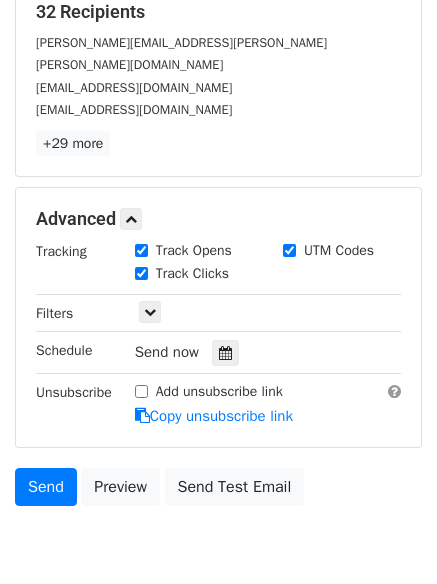 click on "Add unsubscribe link" at bounding box center [141, 391] 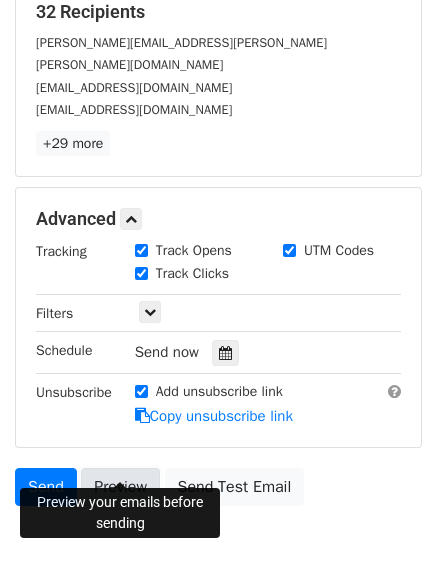 click on "Preview" at bounding box center [120, 487] 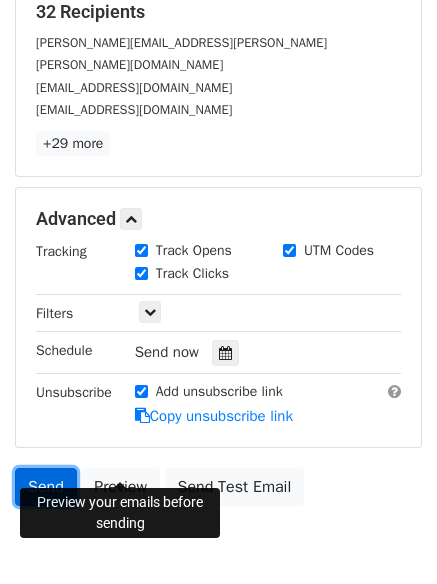 click on "Send" at bounding box center [46, 487] 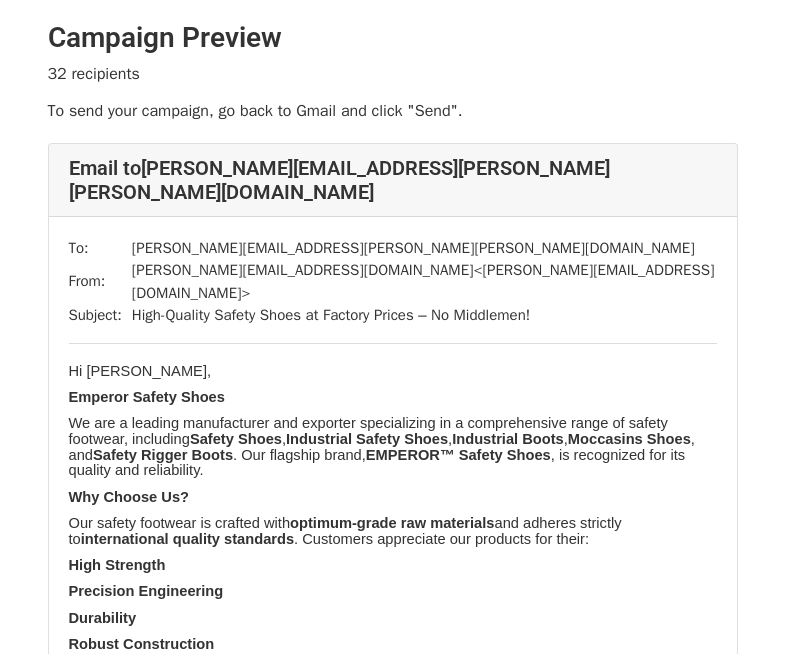 scroll, scrollTop: 0, scrollLeft: 0, axis: both 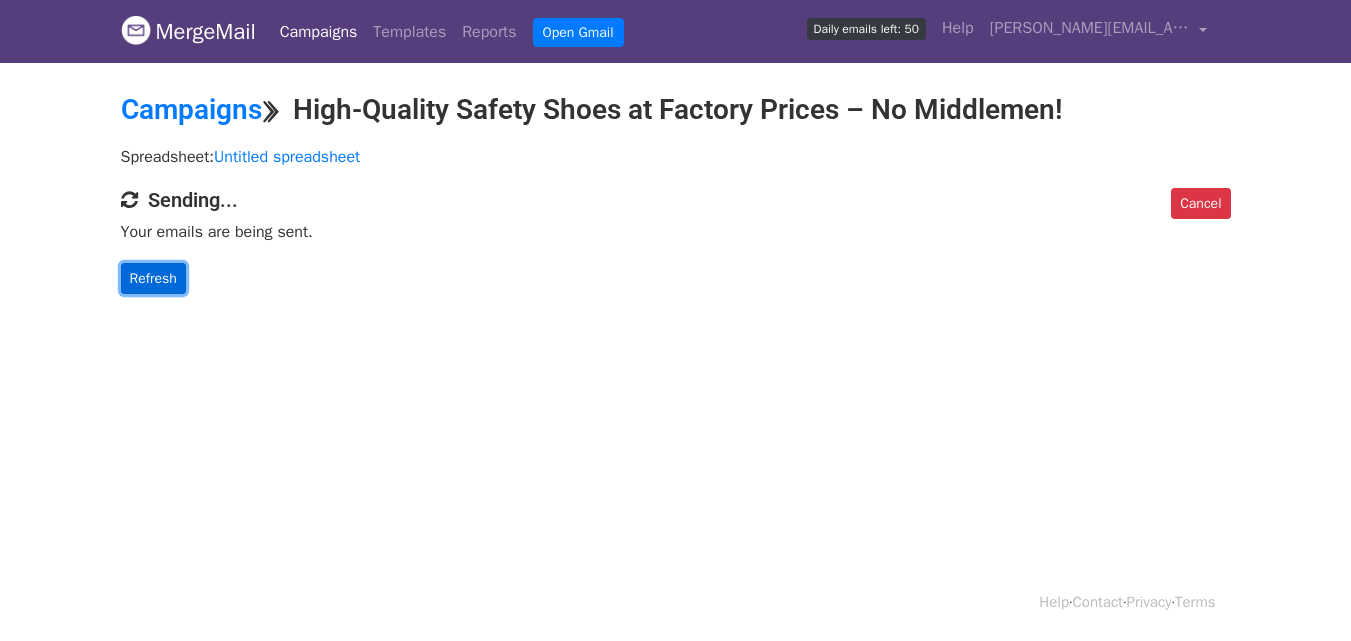 click on "Refresh" at bounding box center (153, 278) 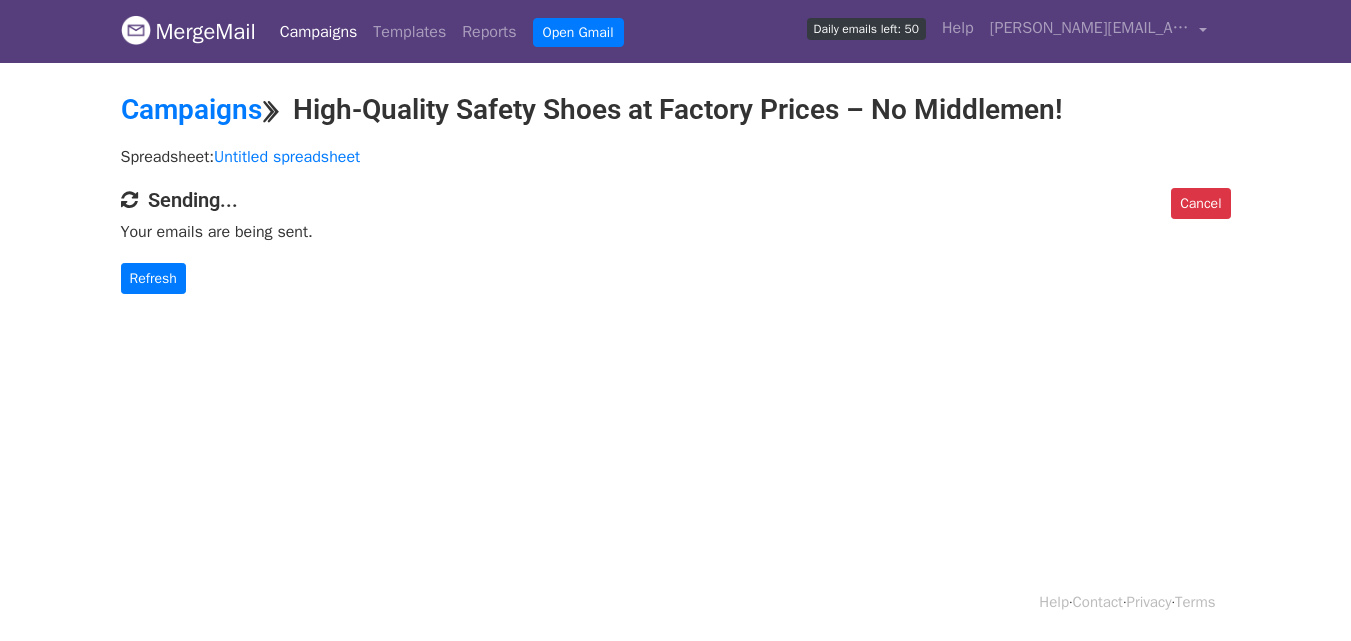 scroll, scrollTop: 0, scrollLeft: 0, axis: both 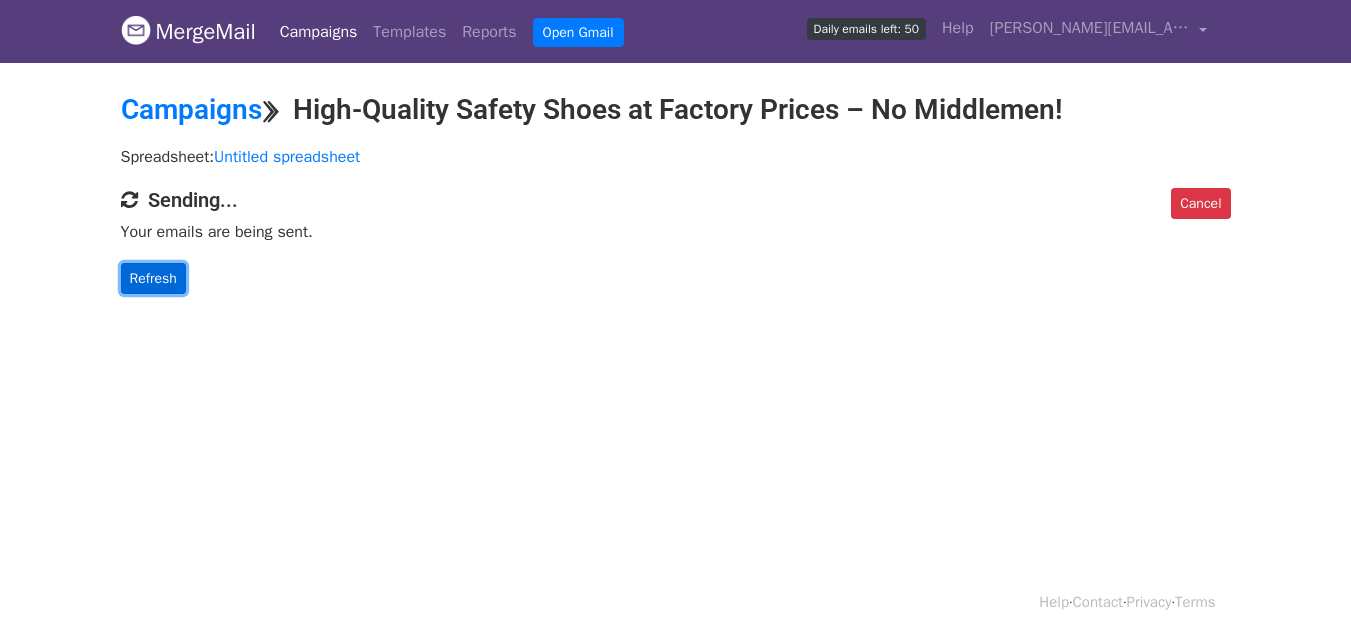 click on "Refresh" at bounding box center (153, 278) 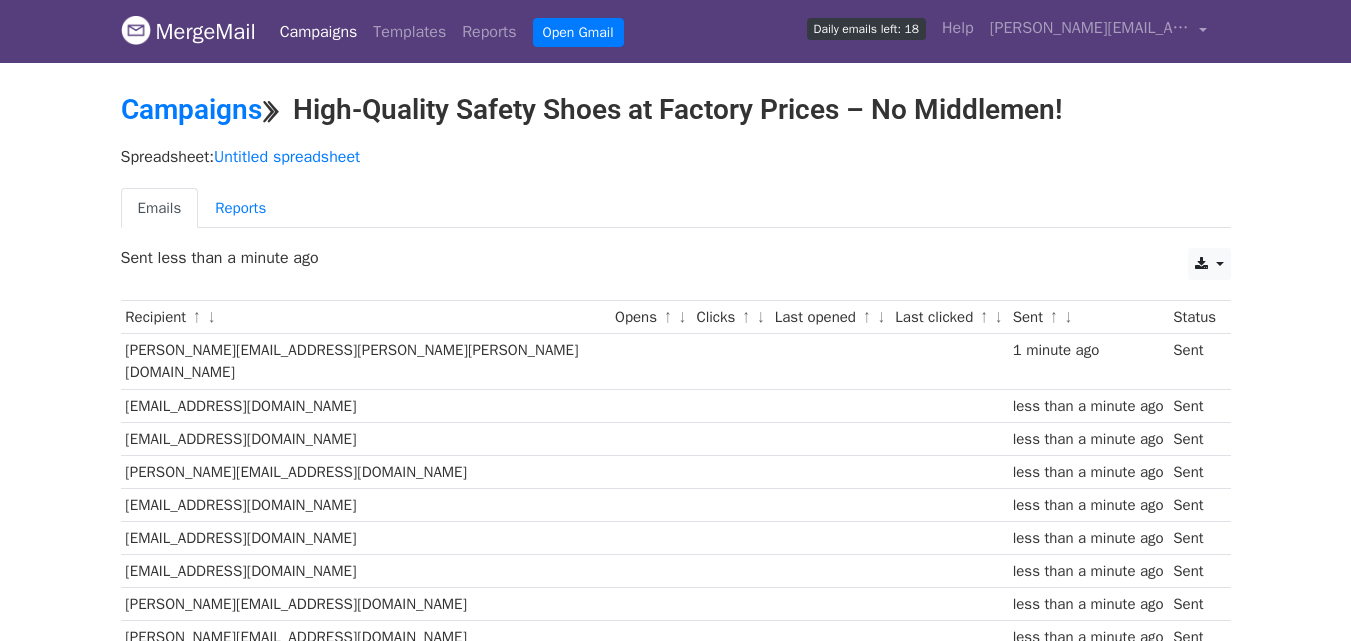 scroll, scrollTop: 0, scrollLeft: 0, axis: both 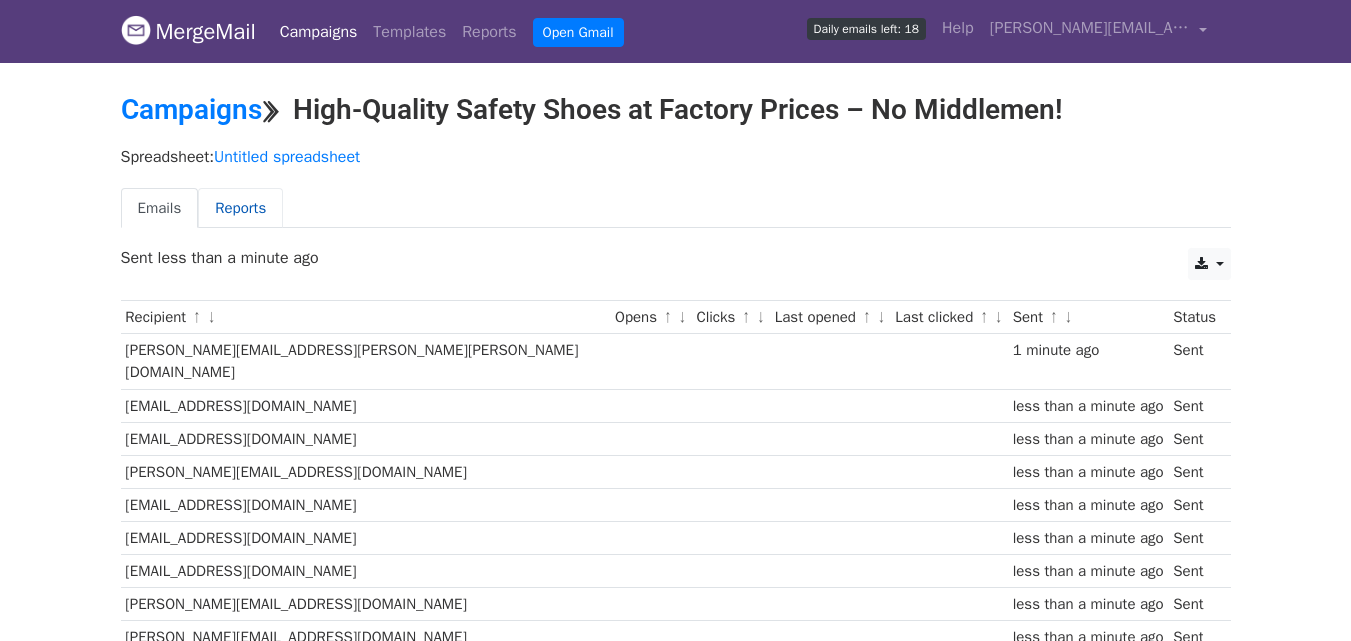 click on "Reports" at bounding box center [240, 208] 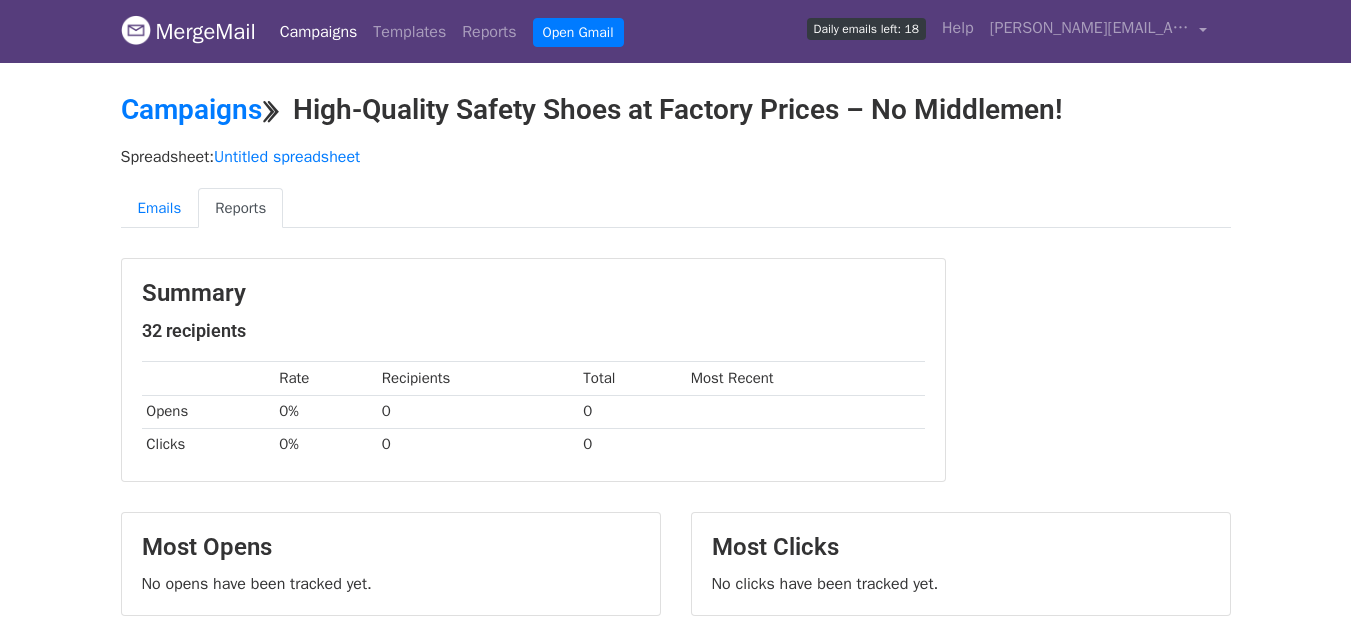scroll, scrollTop: 0, scrollLeft: 0, axis: both 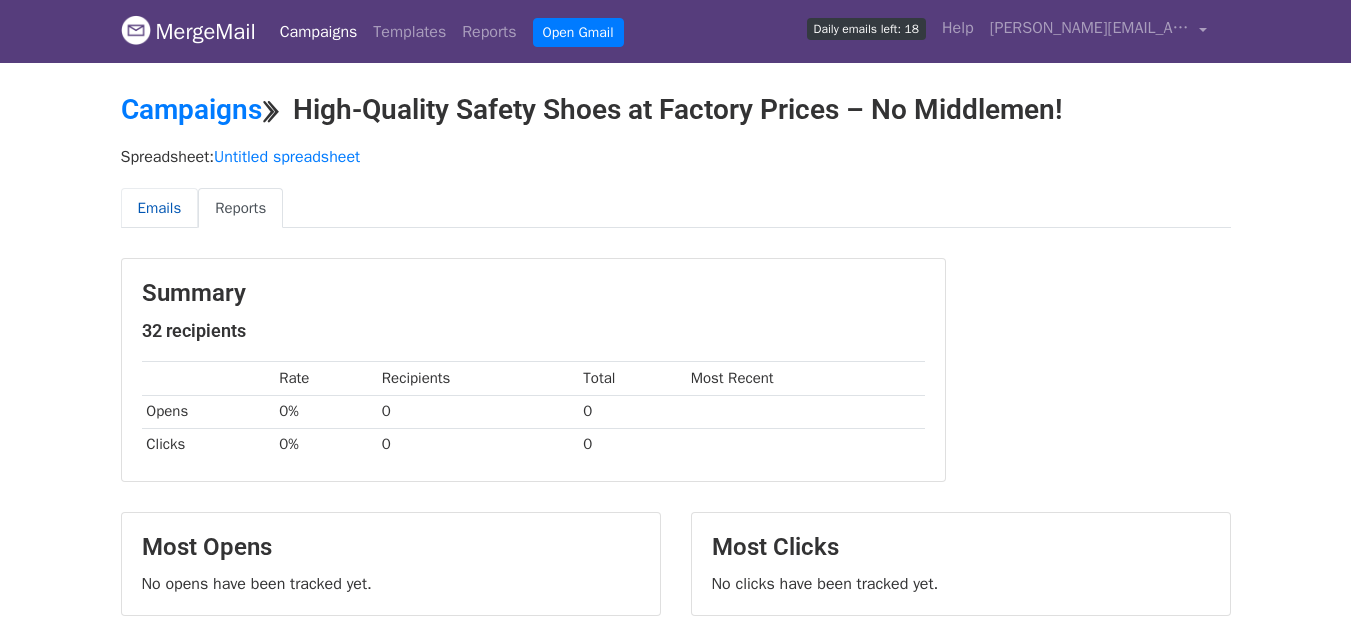click on "Emails" at bounding box center (160, 208) 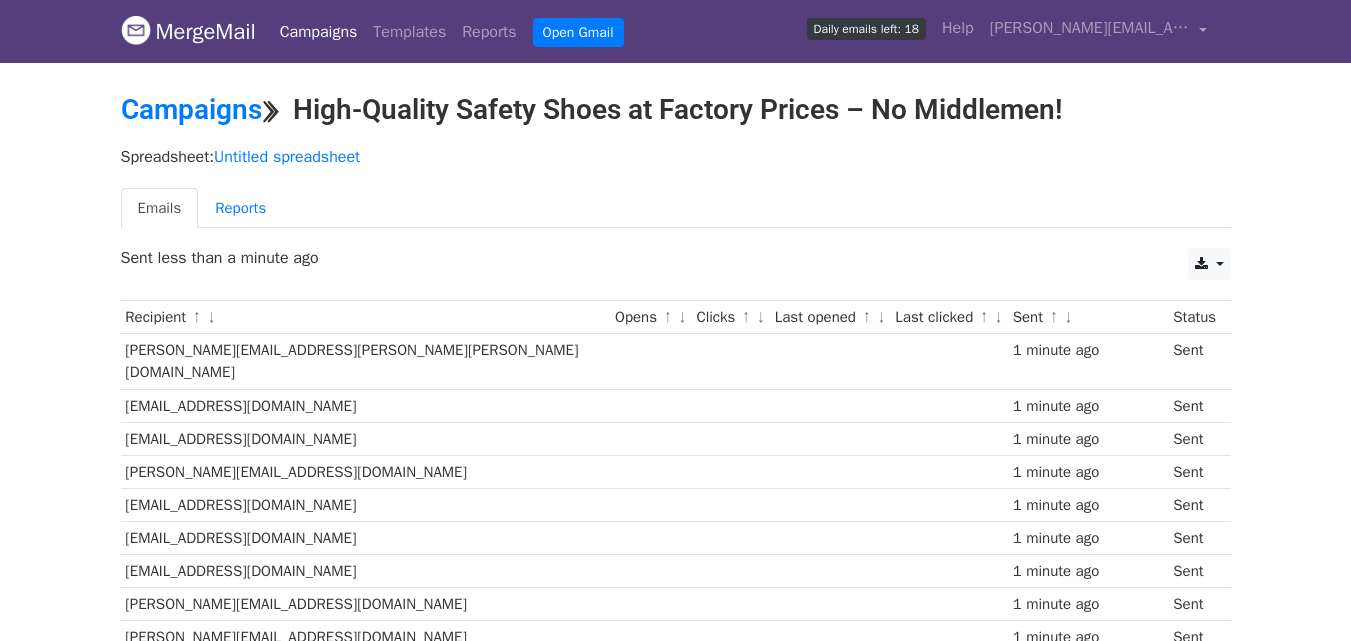 scroll, scrollTop: 0, scrollLeft: 0, axis: both 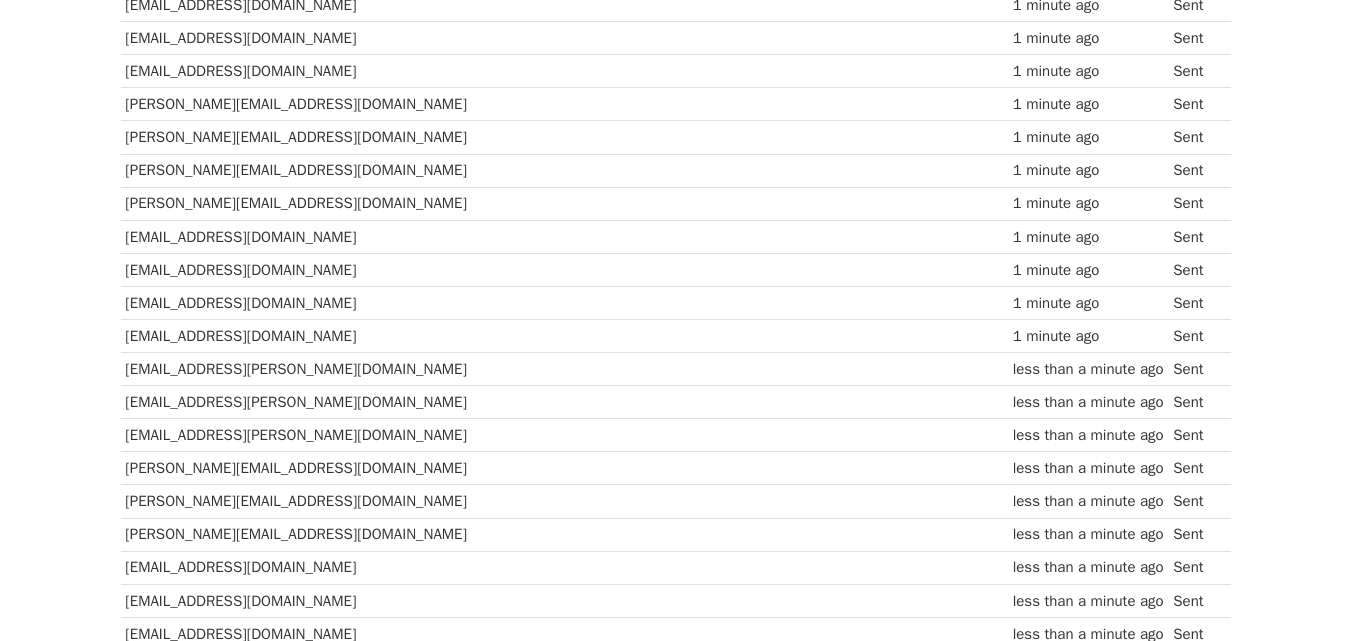 click at bounding box center [650, 369] 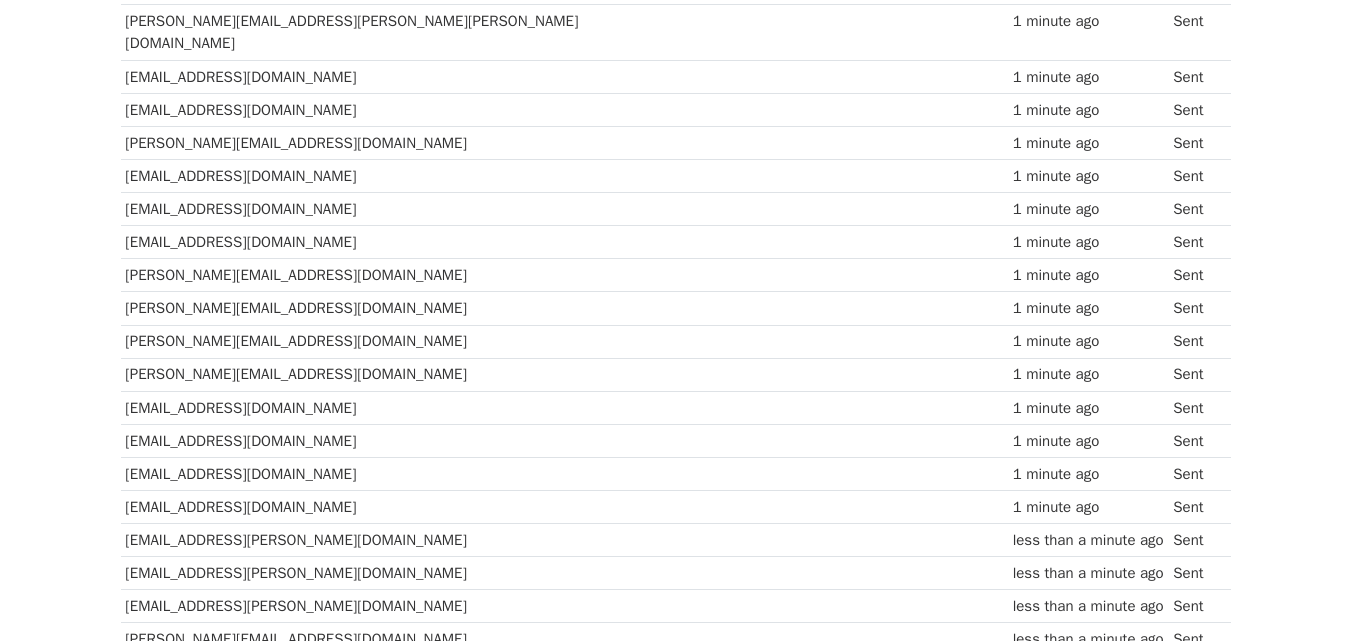 scroll, scrollTop: 0, scrollLeft: 0, axis: both 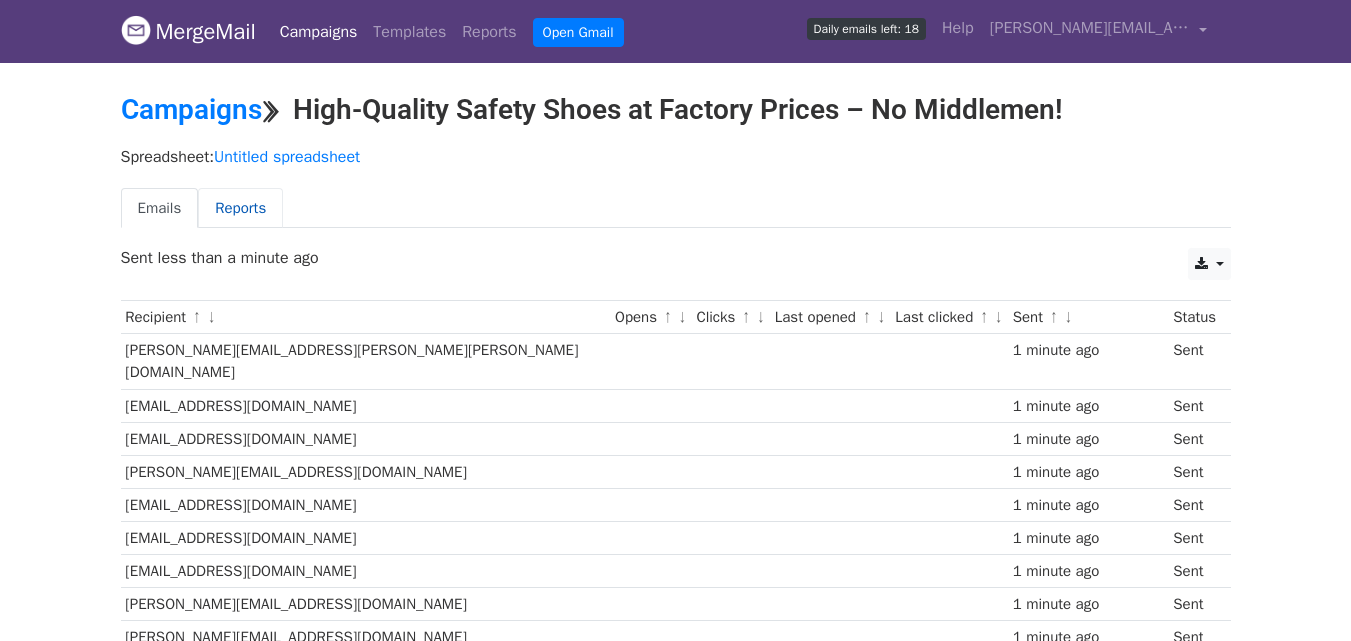 click on "Reports" at bounding box center (240, 208) 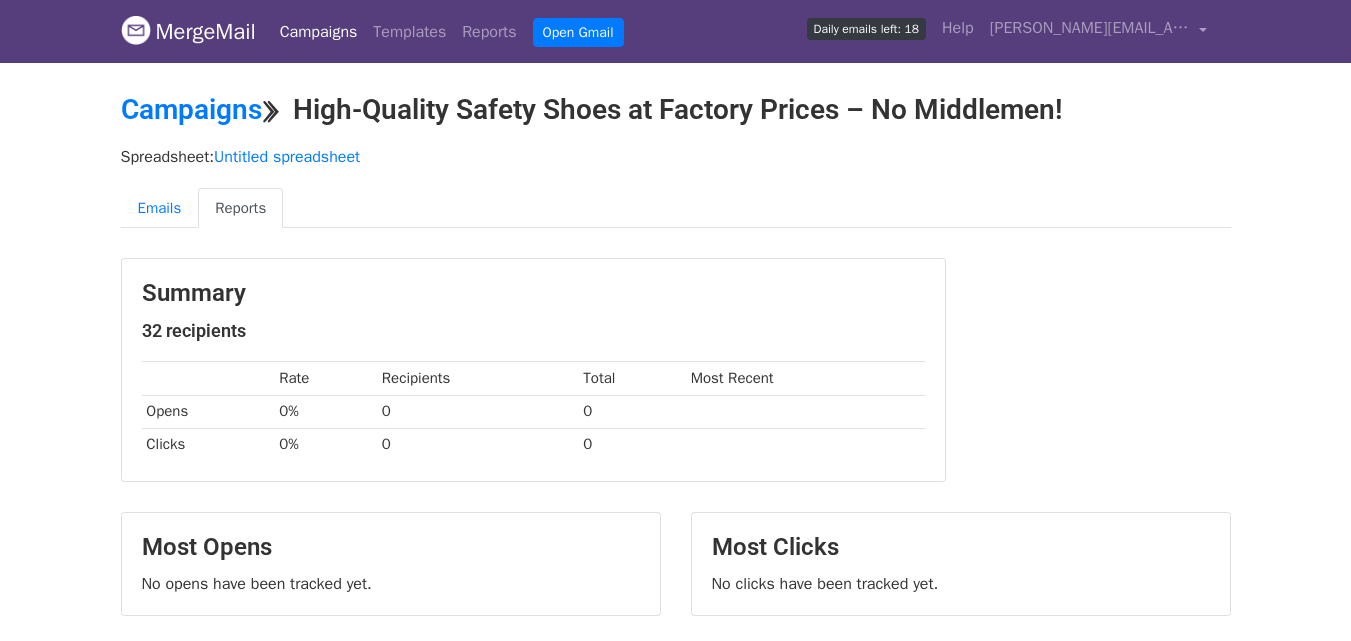 scroll, scrollTop: 0, scrollLeft: 0, axis: both 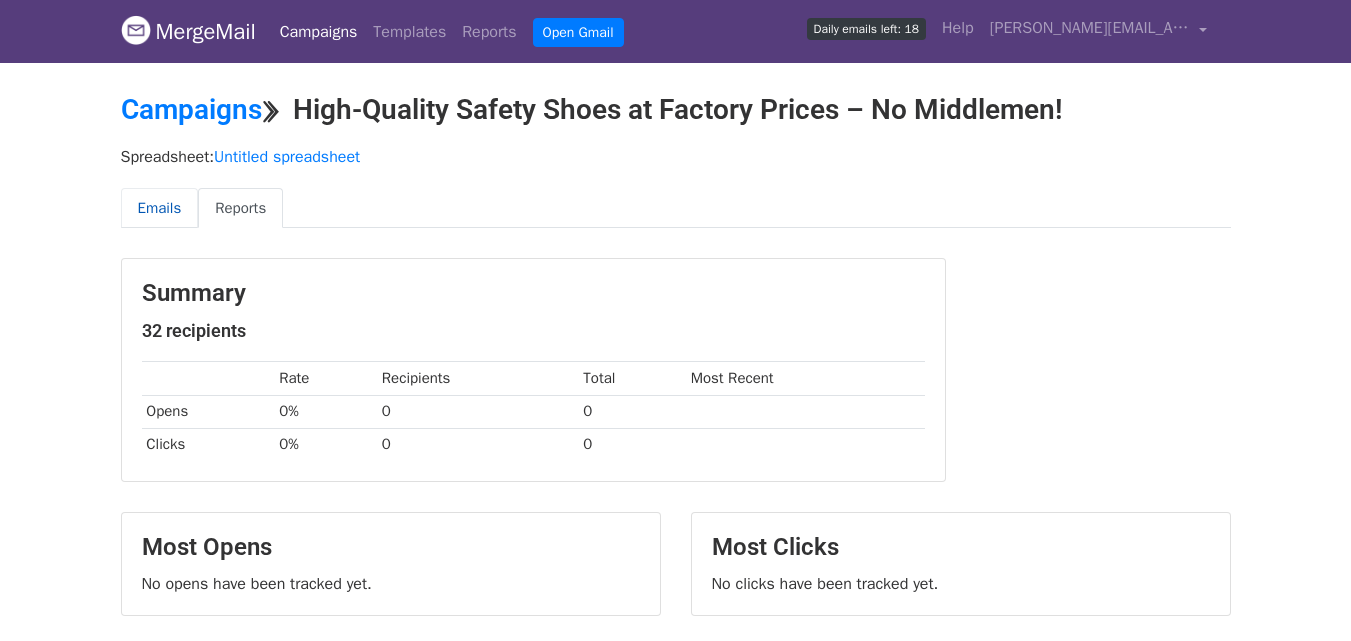 click on "Emails" at bounding box center (160, 208) 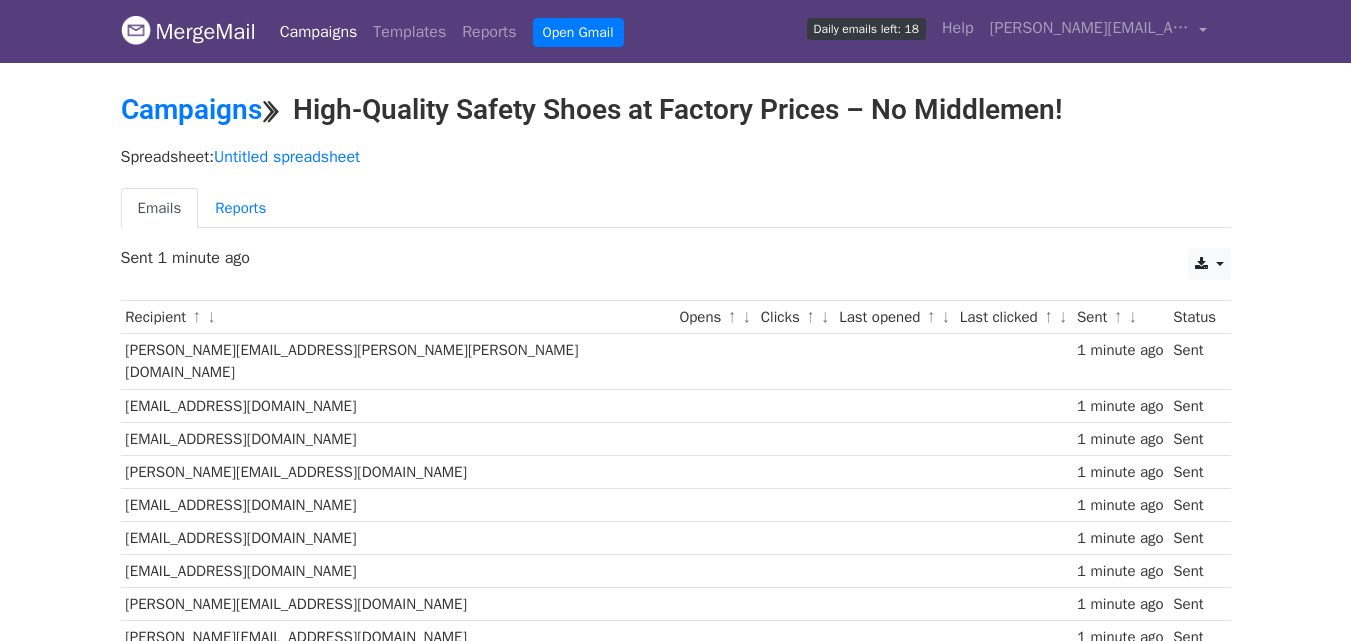 scroll, scrollTop: 0, scrollLeft: 0, axis: both 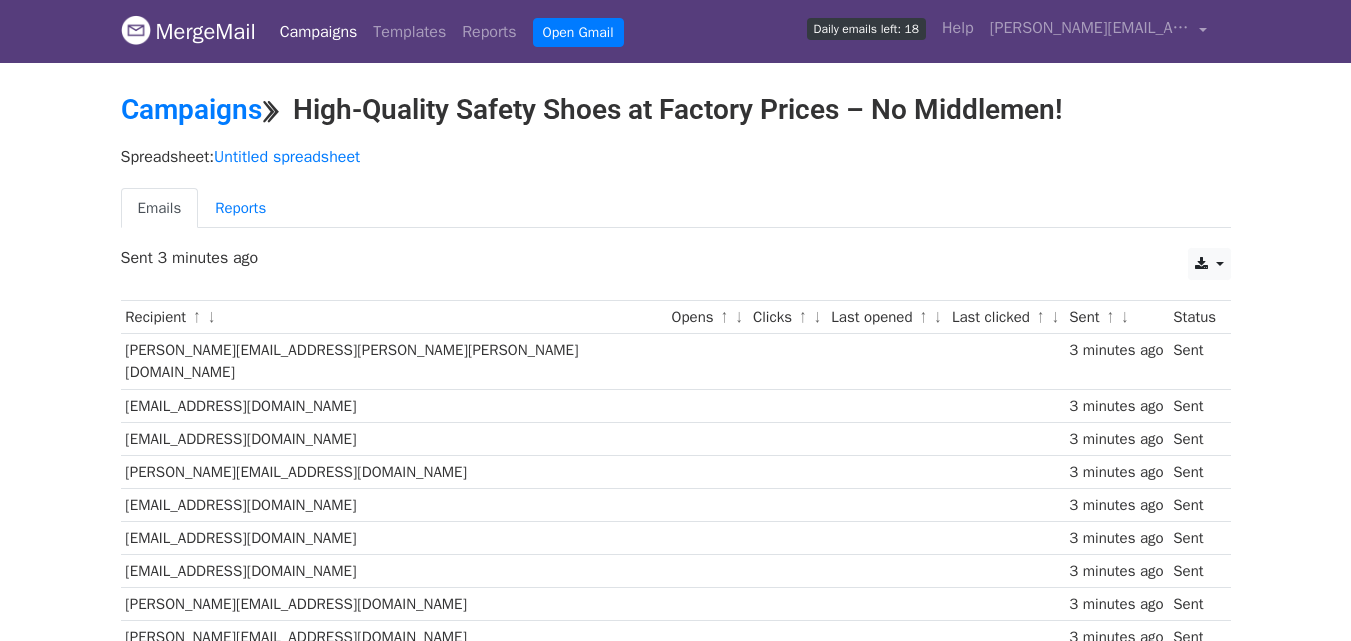 click on "Spreadsheet:
Untitled spreadsheet
Emails
Reports" at bounding box center [676, 193] 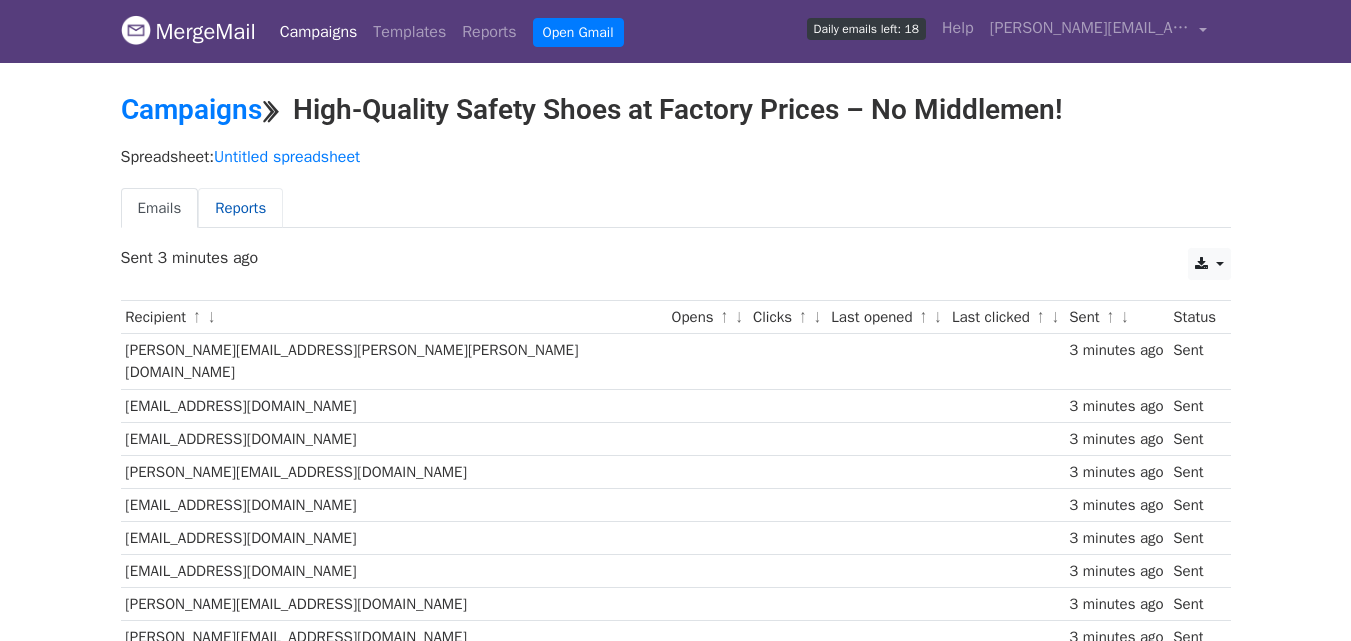 click on "Reports" at bounding box center [240, 208] 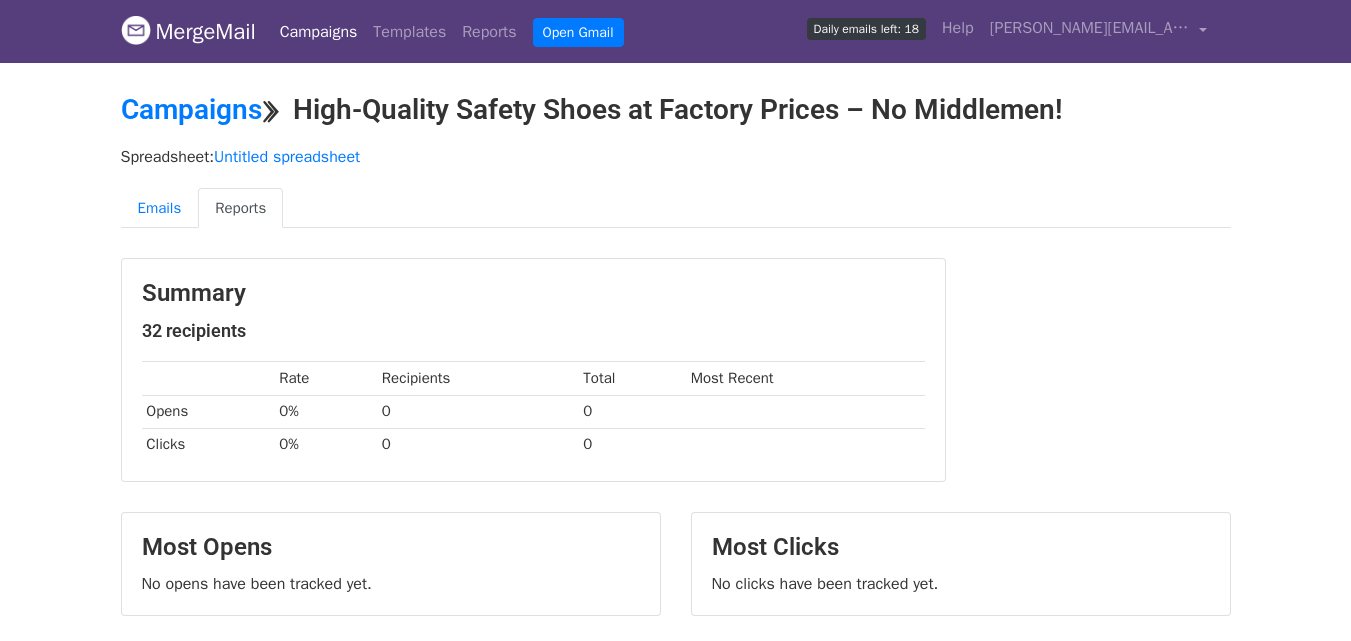 scroll, scrollTop: 0, scrollLeft: 0, axis: both 